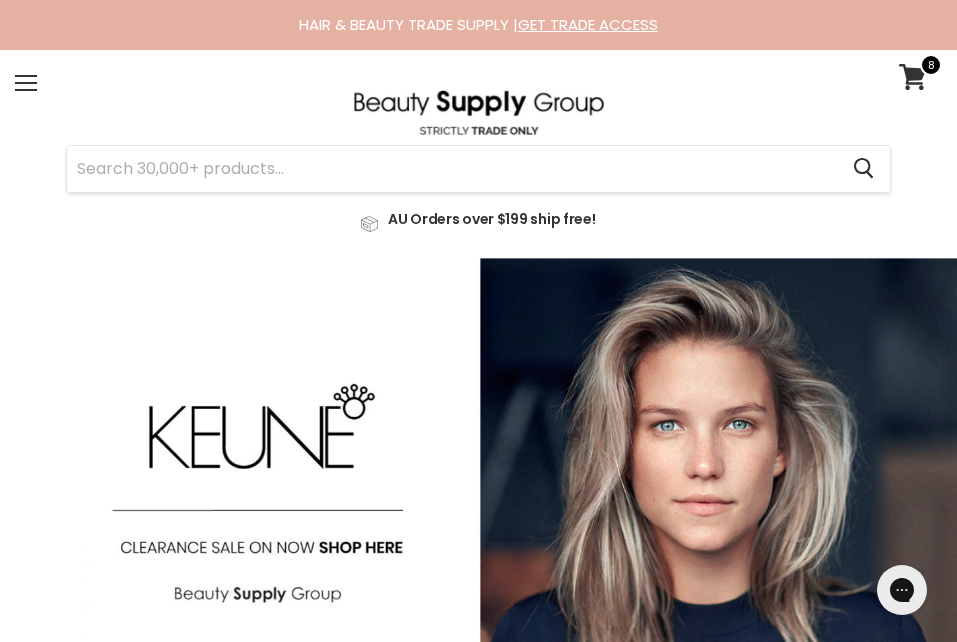 scroll, scrollTop: 0, scrollLeft: 0, axis: both 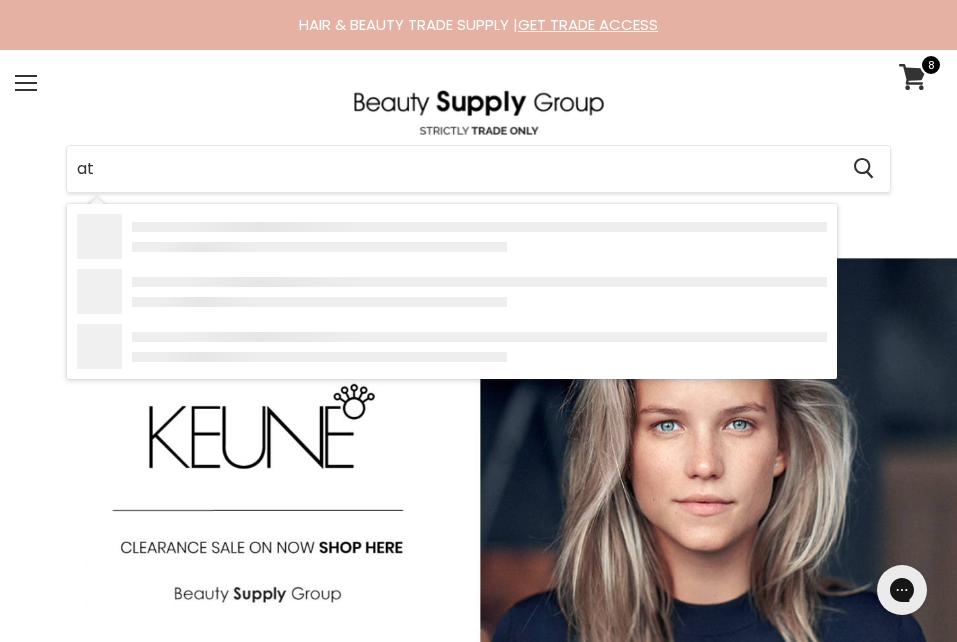 type on "a" 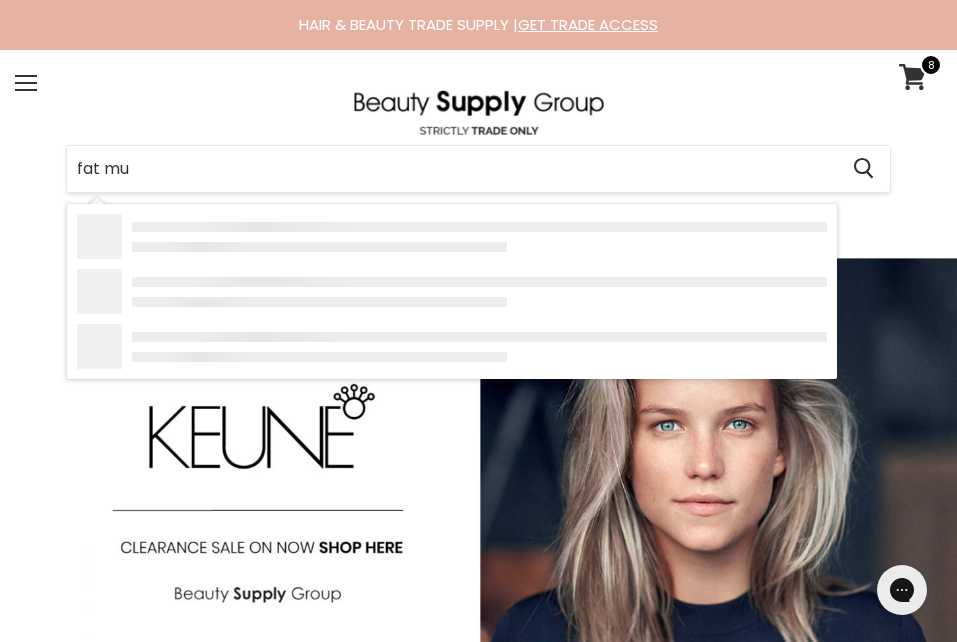 type on "fat muk" 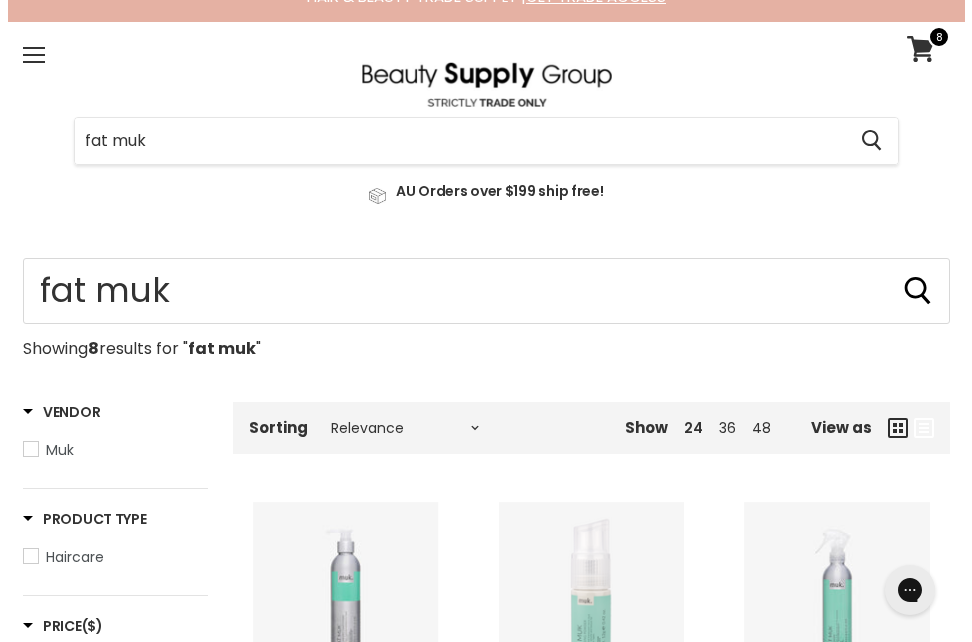 scroll, scrollTop: 0, scrollLeft: 0, axis: both 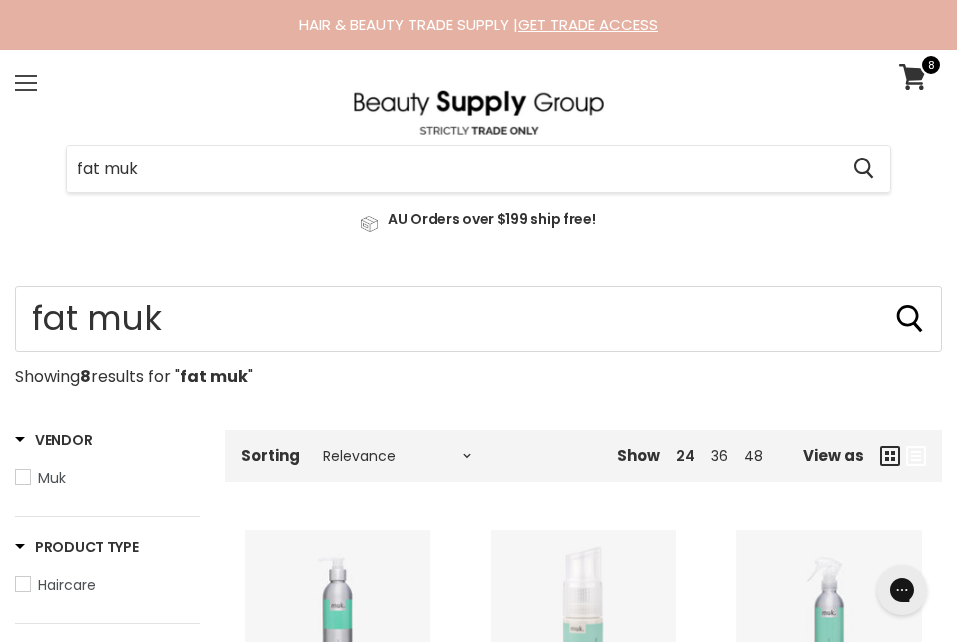 click on "Menu" at bounding box center (26, 83) 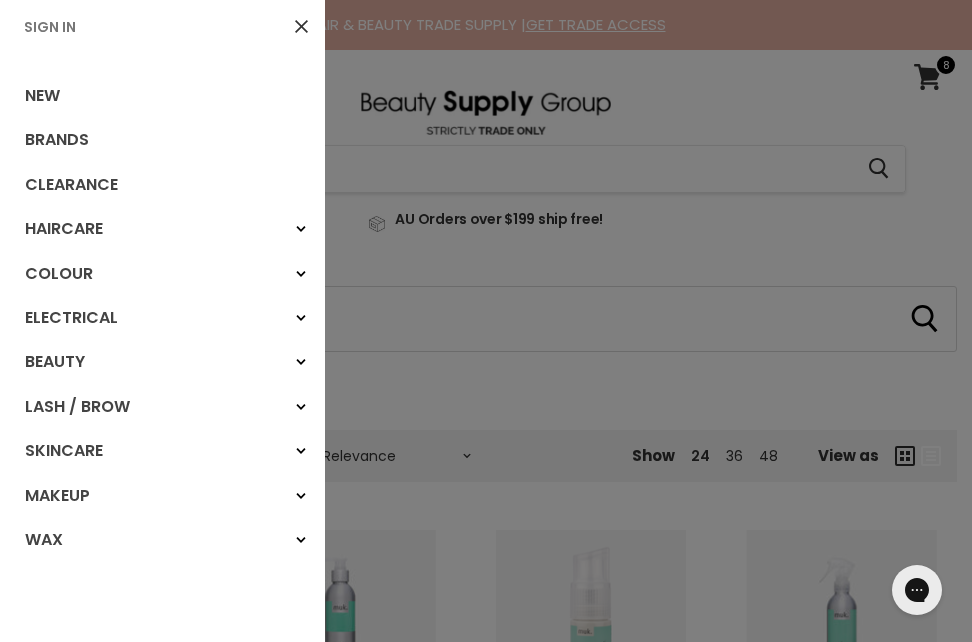 click on "Sign In" at bounding box center (50, 27) 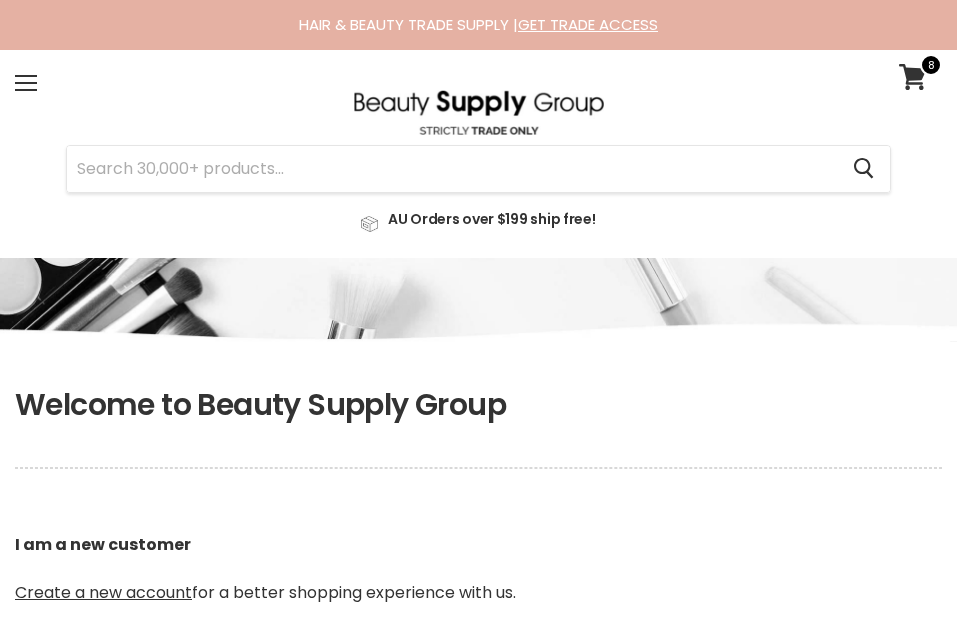 scroll, scrollTop: 0, scrollLeft: 0, axis: both 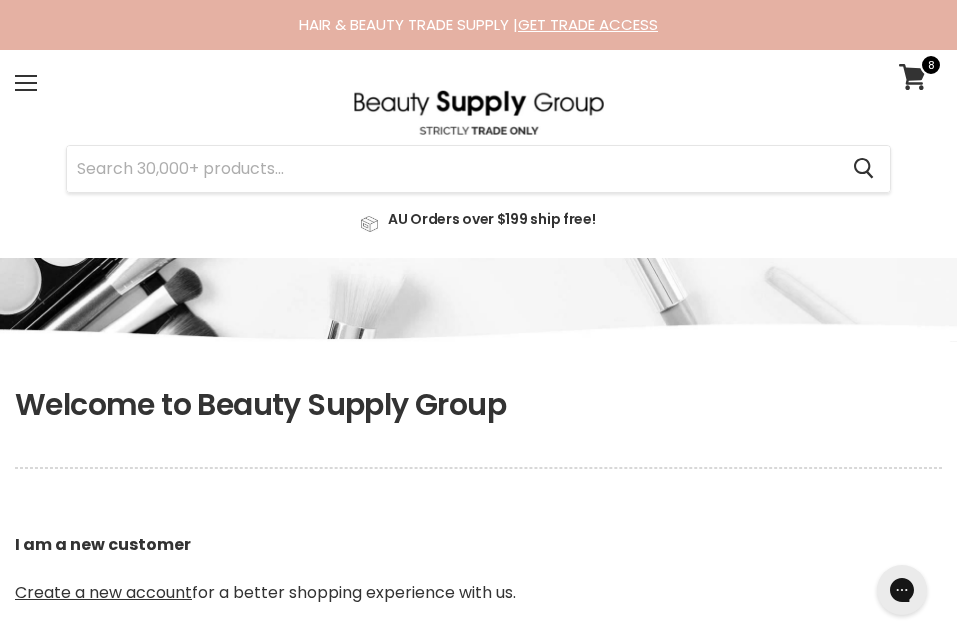 type on "[EMAIL]" 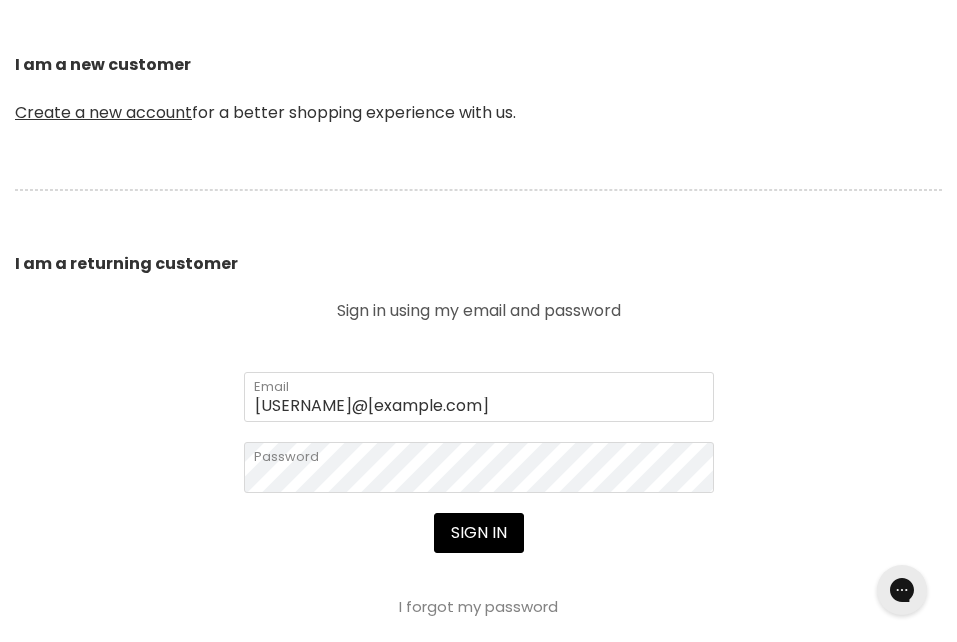 scroll, scrollTop: 520, scrollLeft: 0, axis: vertical 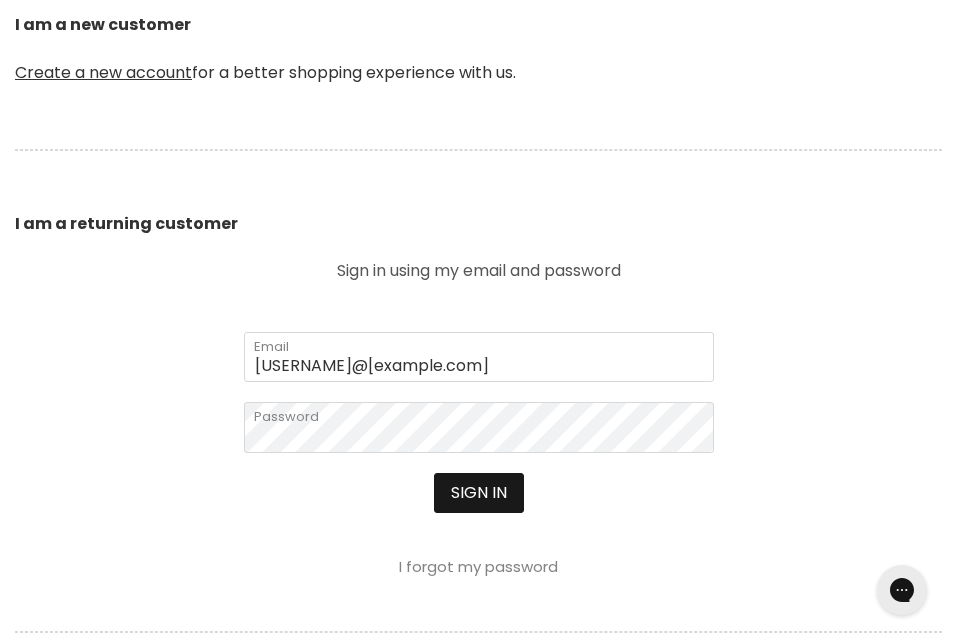 click on "Sign in" at bounding box center [479, 493] 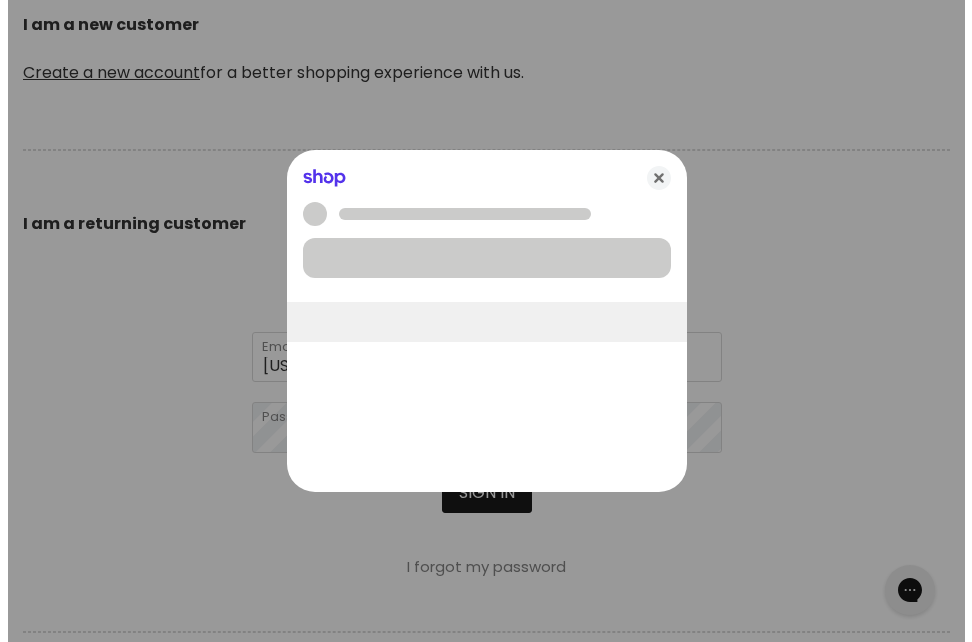 scroll, scrollTop: 522, scrollLeft: 0, axis: vertical 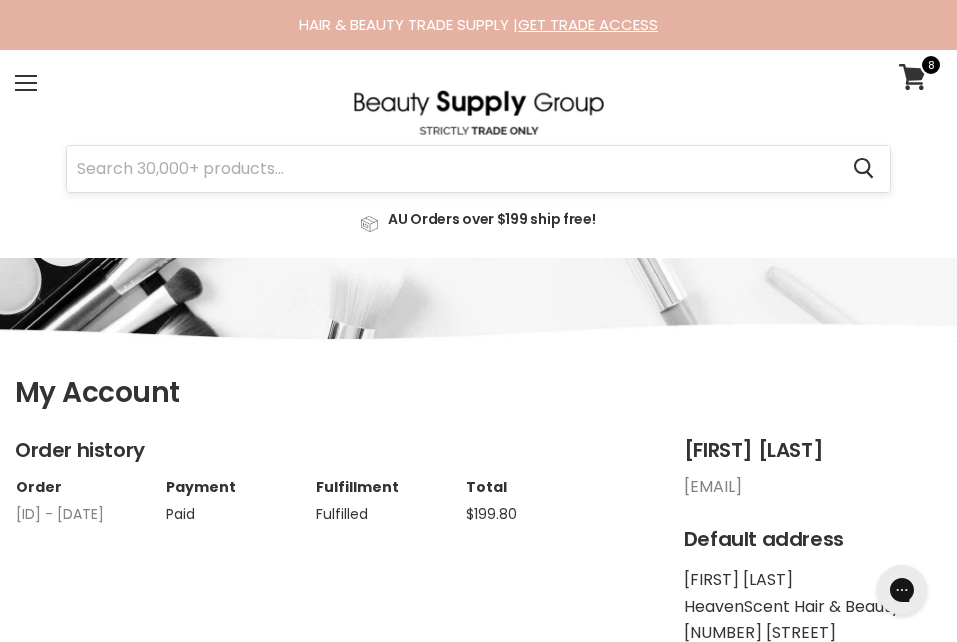 click at bounding box center (452, 169) 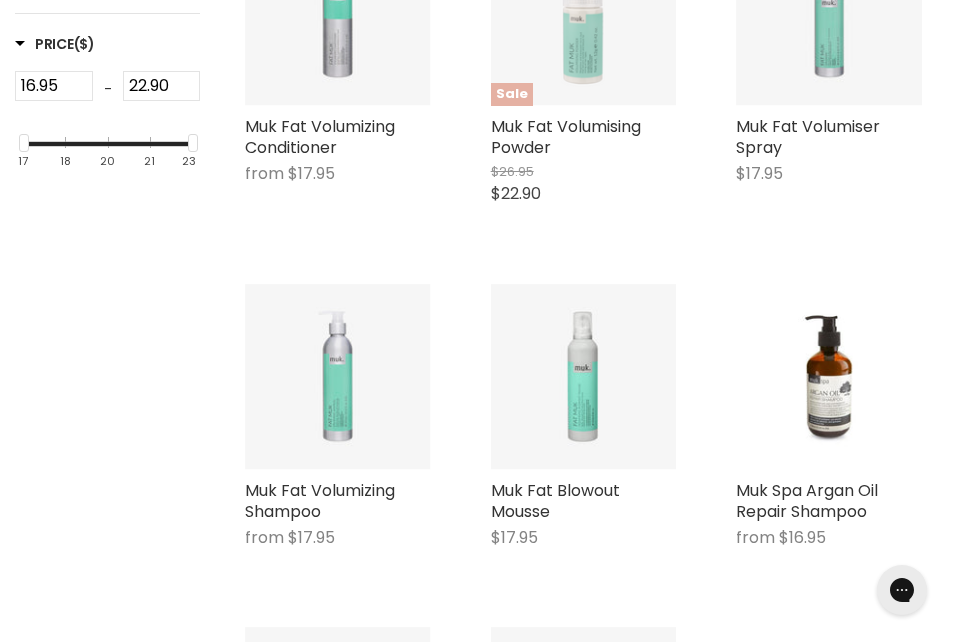 scroll, scrollTop: 600, scrollLeft: 0, axis: vertical 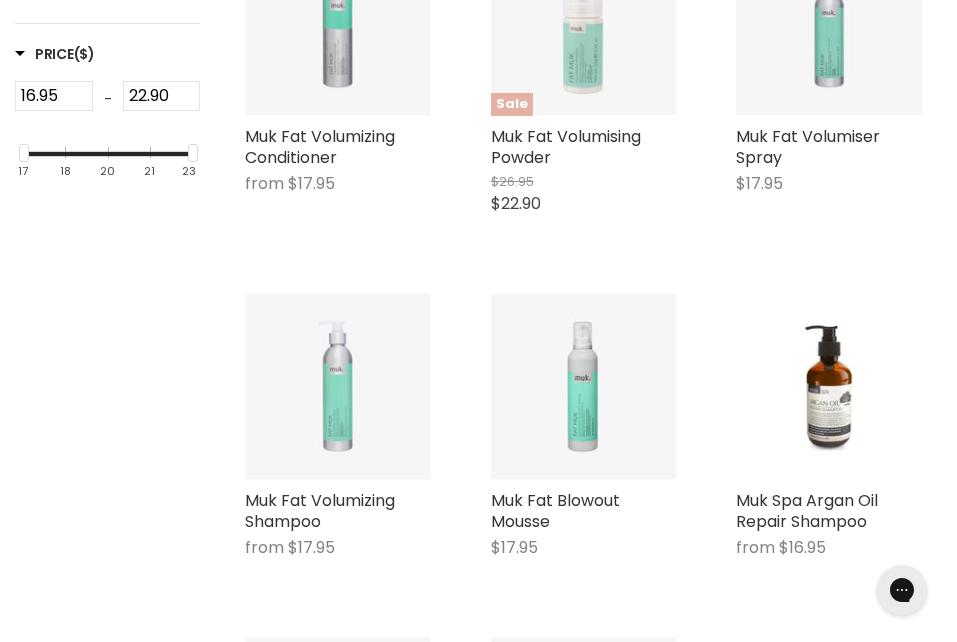 click at bounding box center (338, 387) 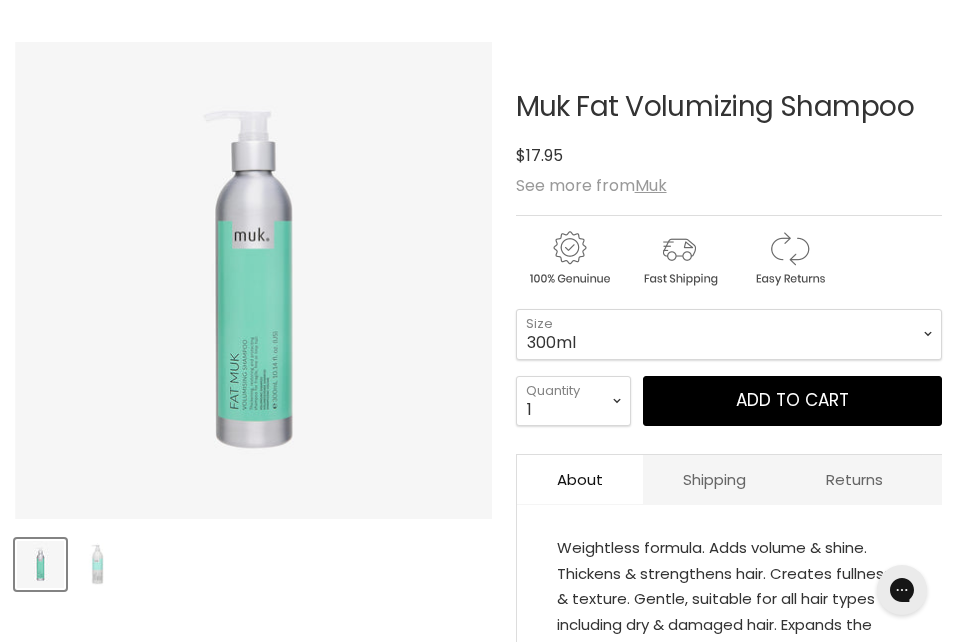 scroll, scrollTop: 280, scrollLeft: 0, axis: vertical 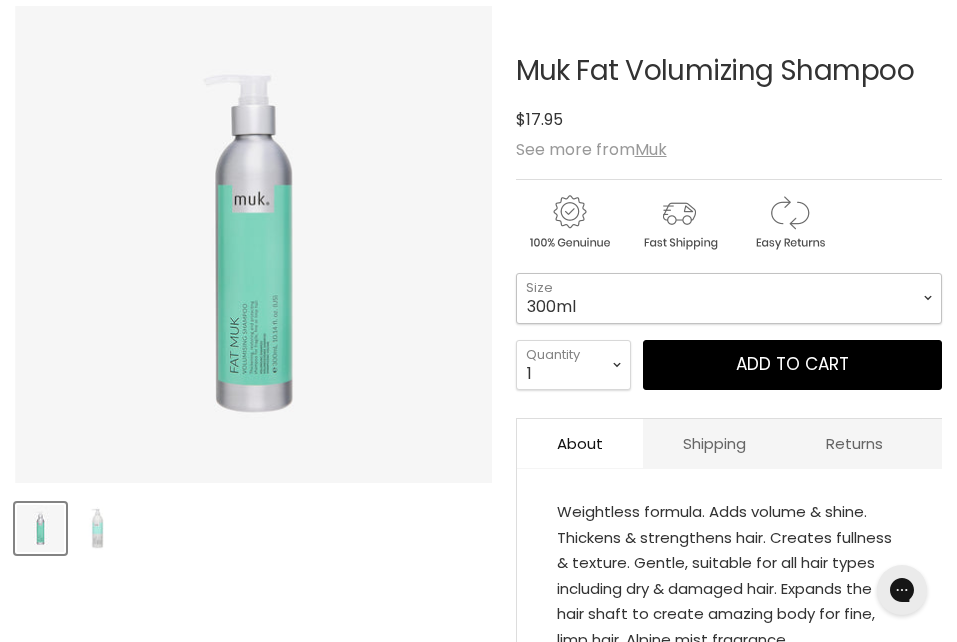 click on "300ml
1 Litre" at bounding box center [729, 298] 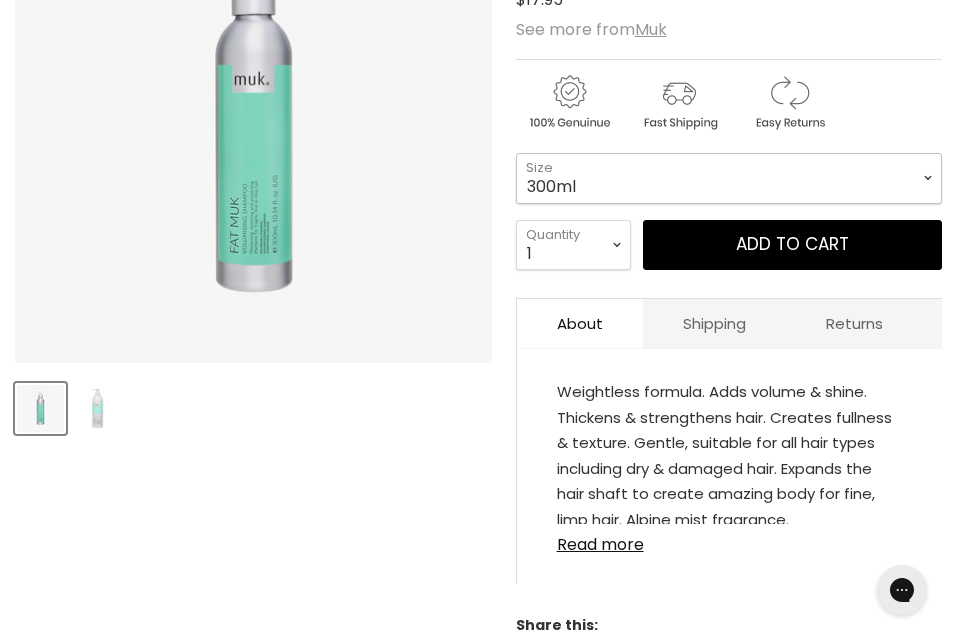 scroll, scrollTop: 418, scrollLeft: 0, axis: vertical 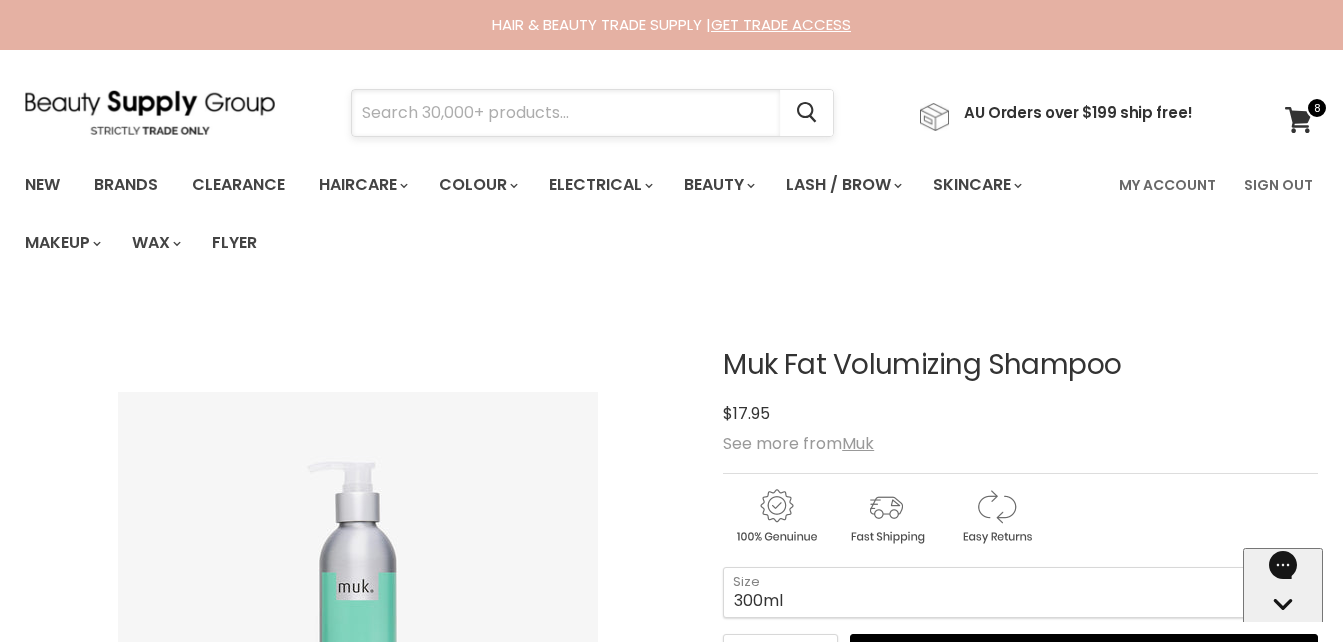 click at bounding box center (566, 113) 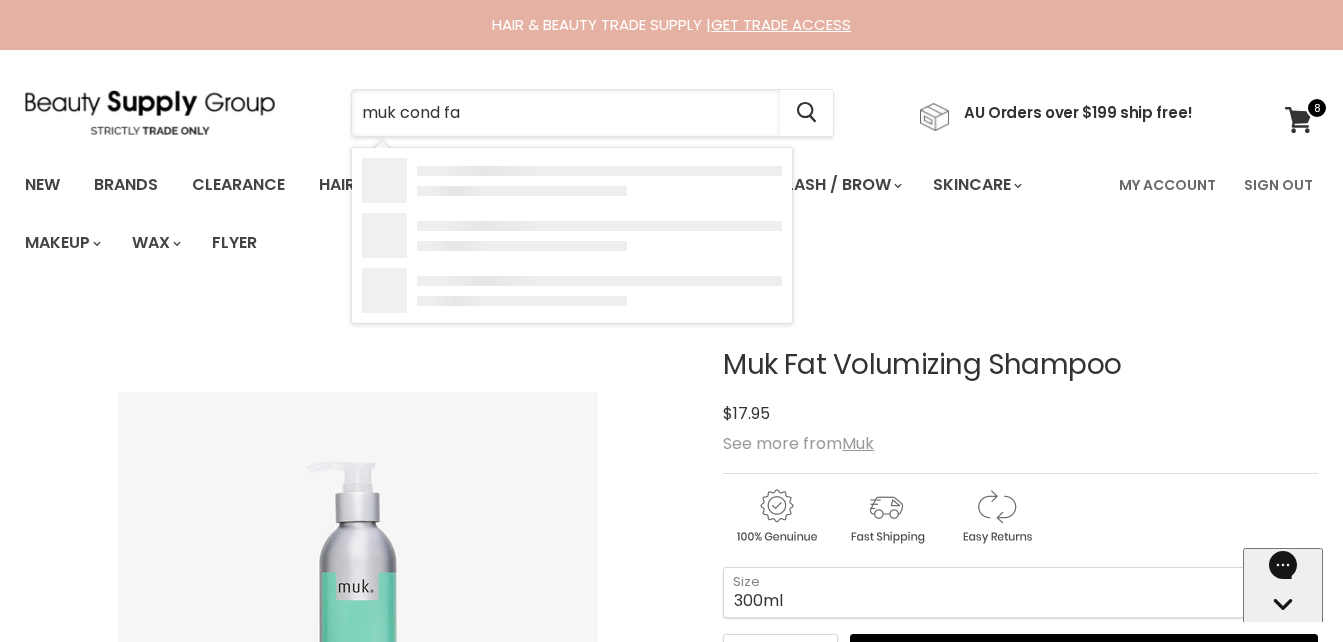 type on "muk cond fat" 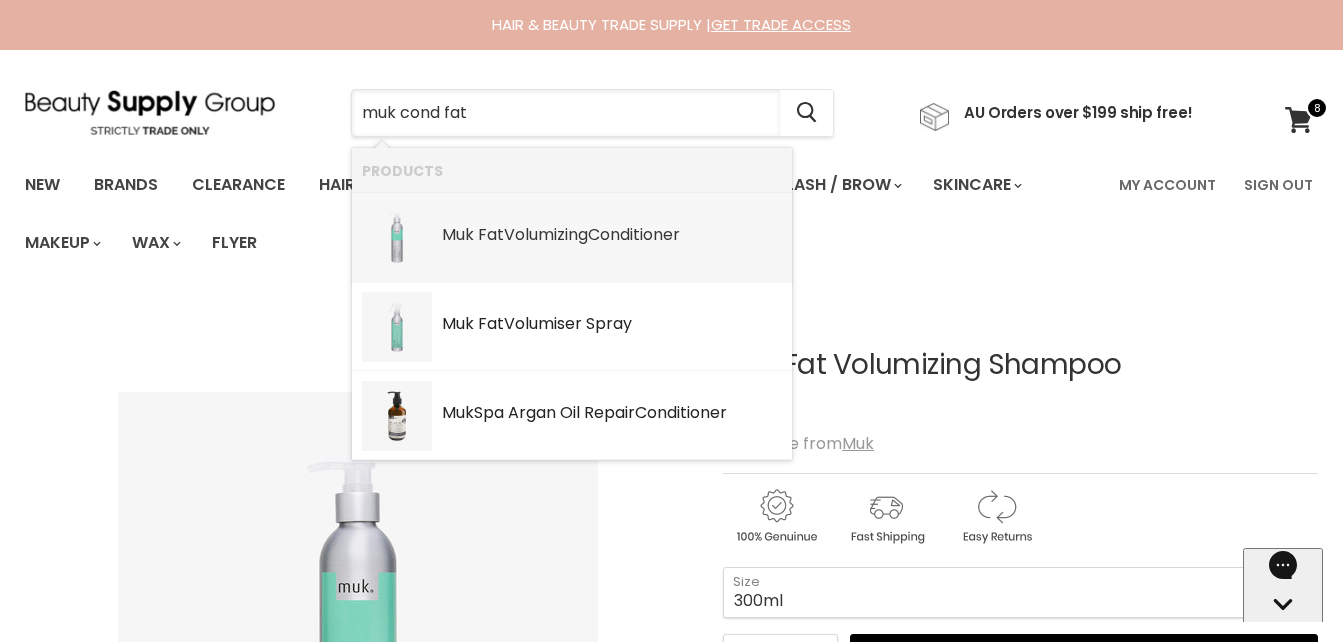 click on "Muk   Fat  Volumizing  Cond itioner" at bounding box center [612, 236] 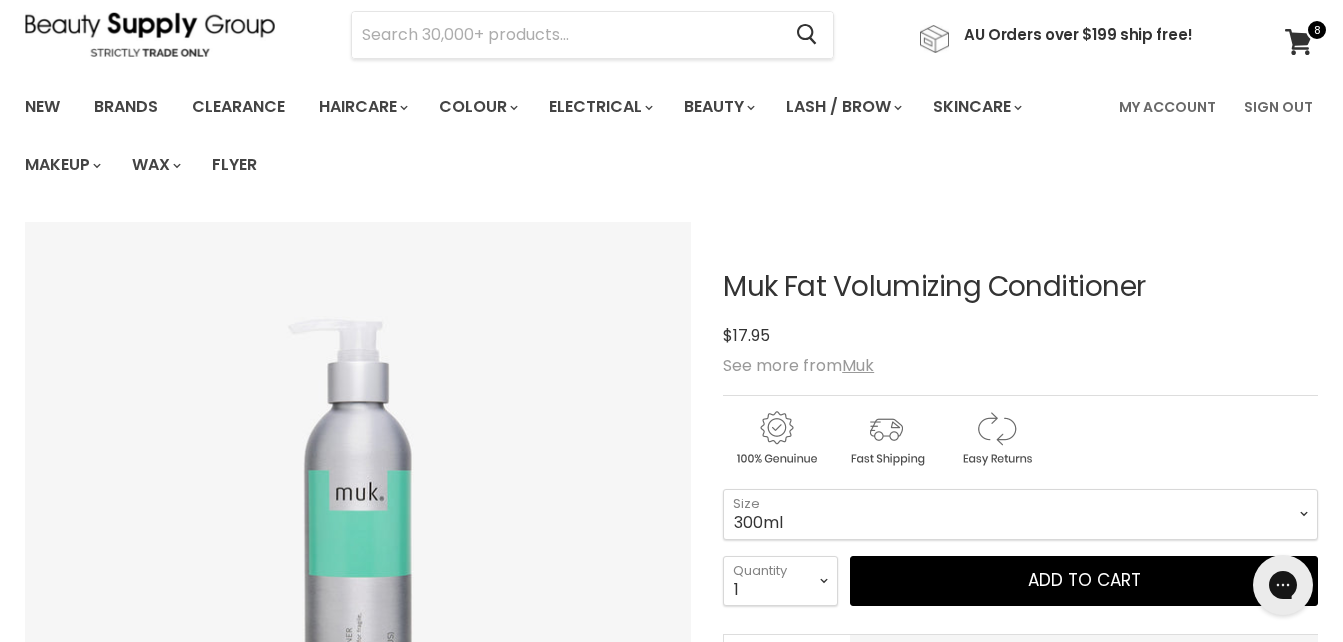 scroll, scrollTop: 120, scrollLeft: 0, axis: vertical 